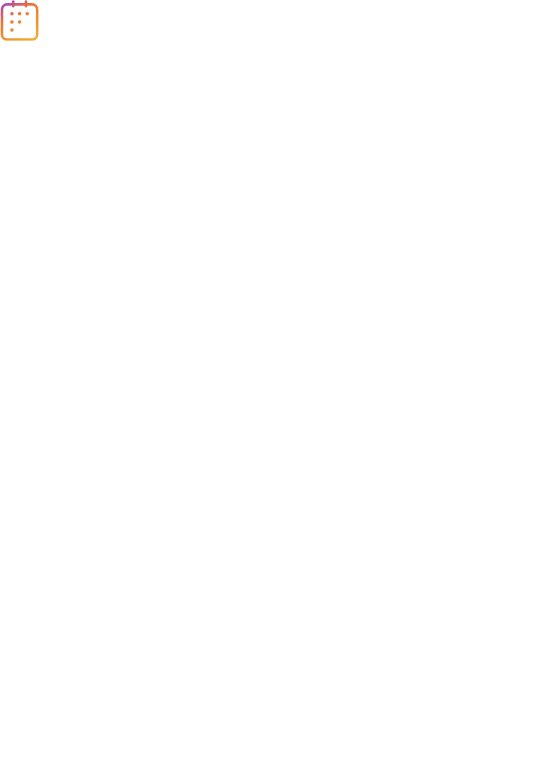 scroll, scrollTop: 0, scrollLeft: 0, axis: both 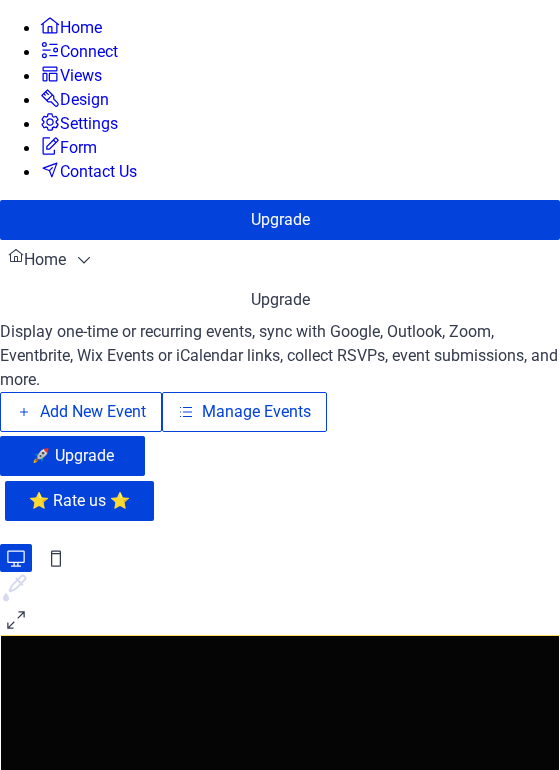 click on "Manage Events" at bounding box center (256, 412) 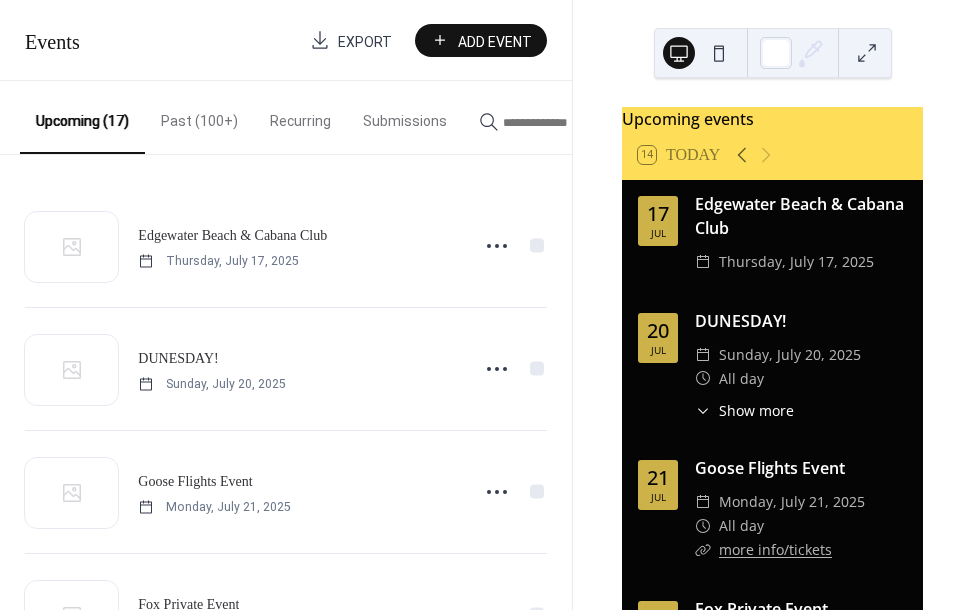 scroll, scrollTop: 0, scrollLeft: 0, axis: both 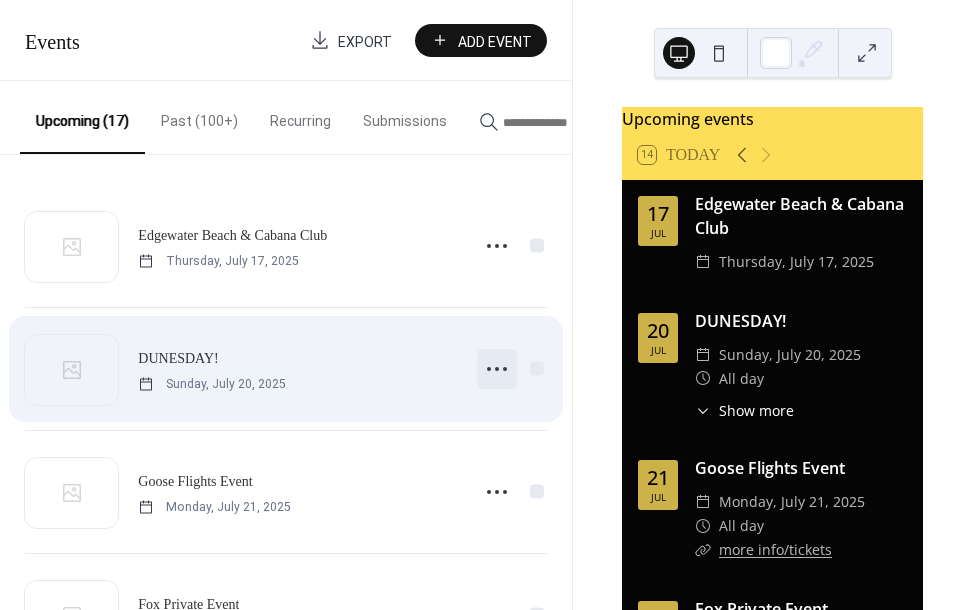 click 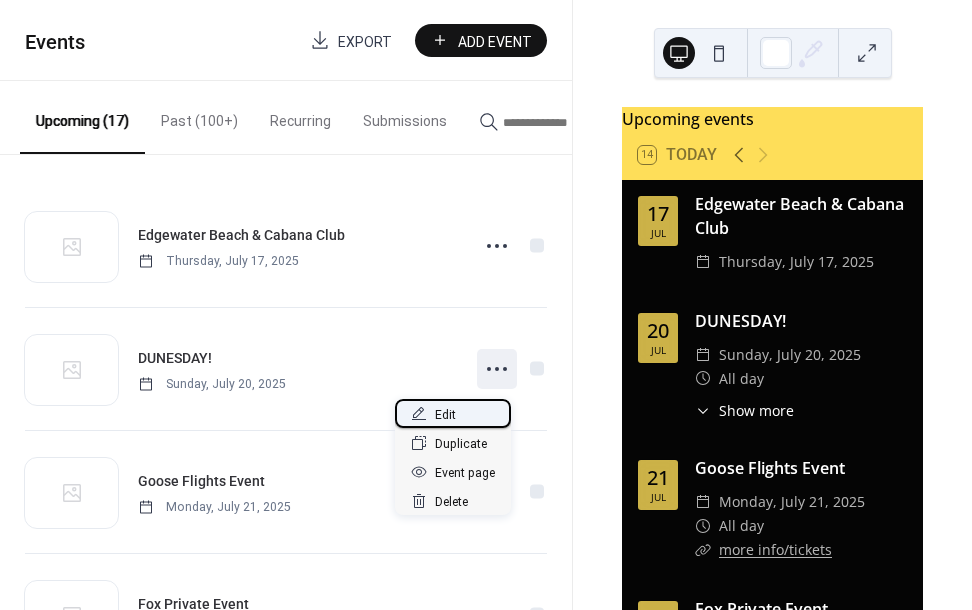 click on "Edit" at bounding box center [445, 415] 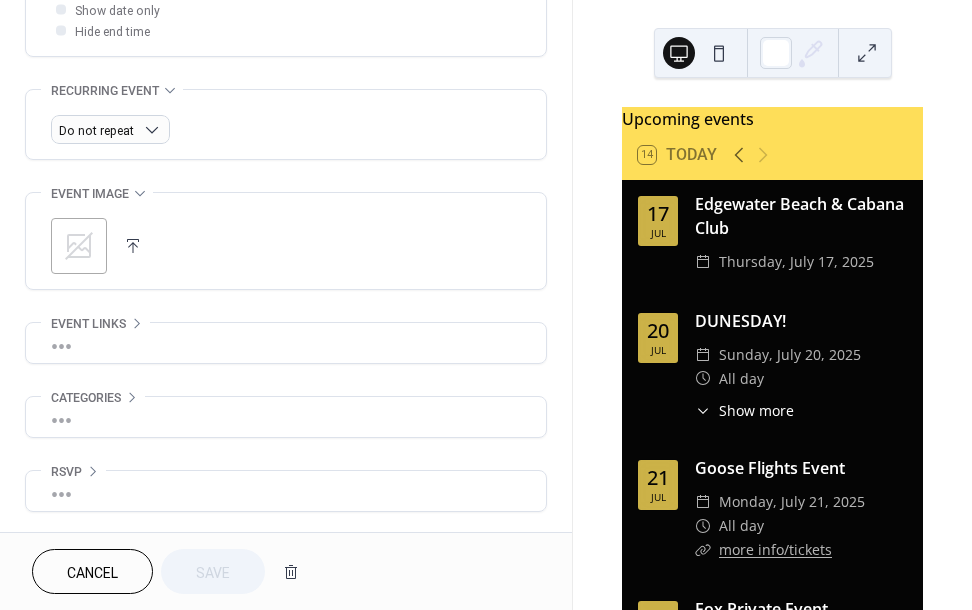 scroll, scrollTop: 895, scrollLeft: 0, axis: vertical 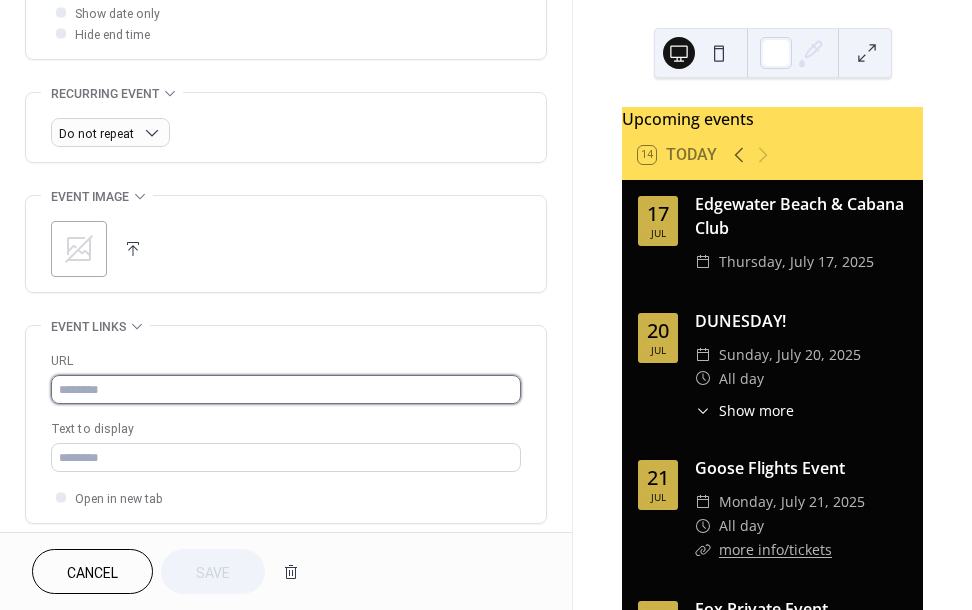 click at bounding box center (286, 389) 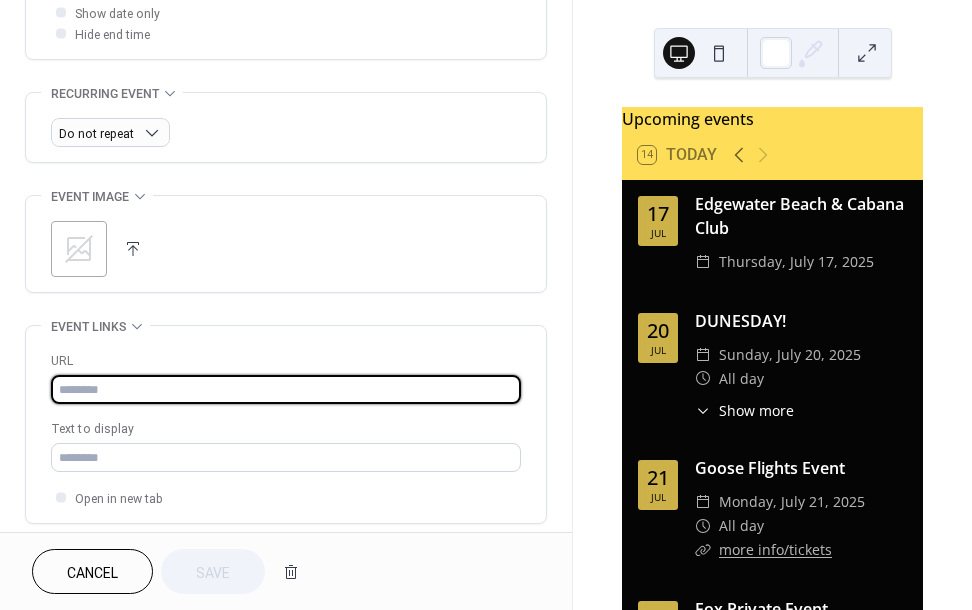 paste on "**********" 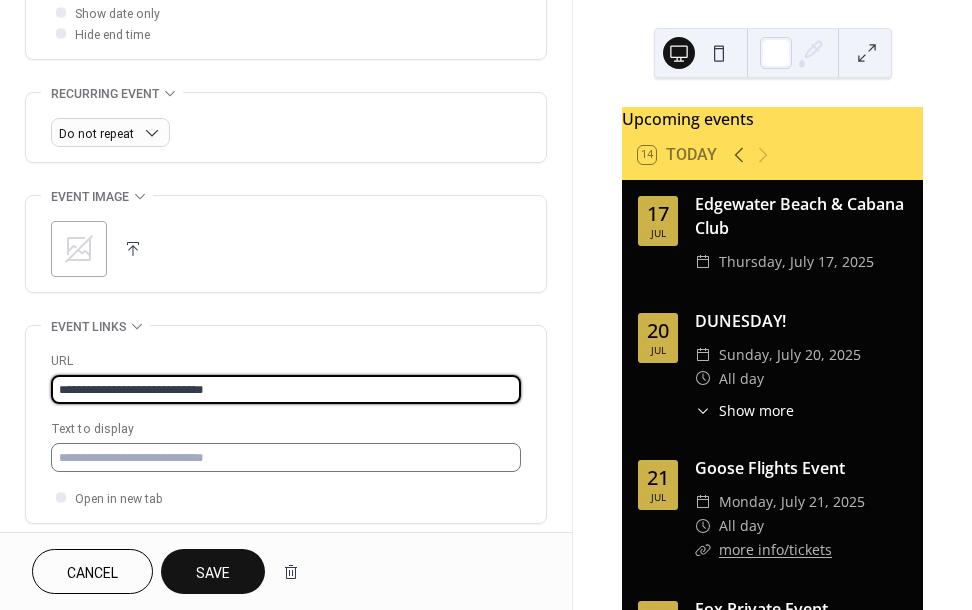 type on "**********" 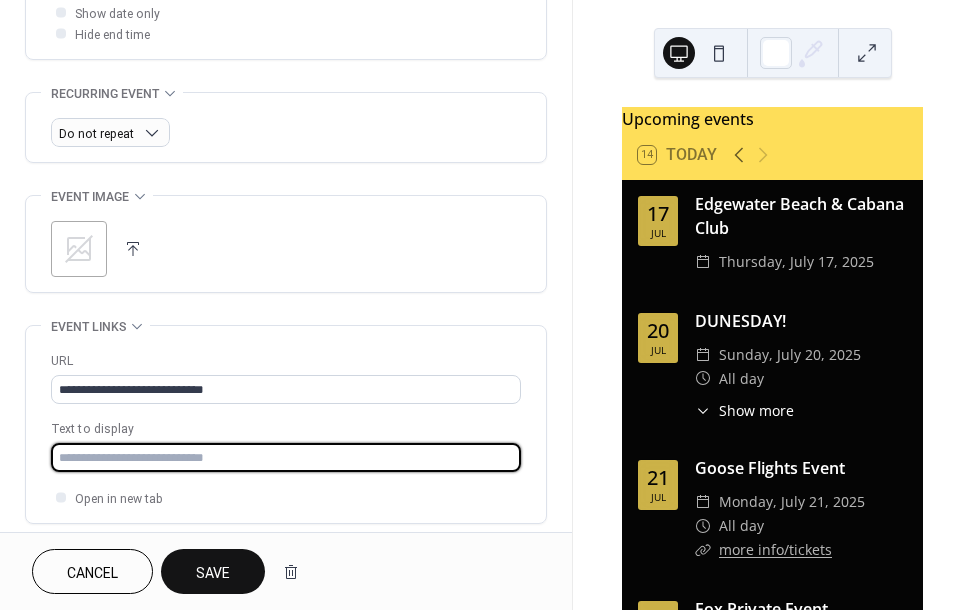 click at bounding box center [286, 457] 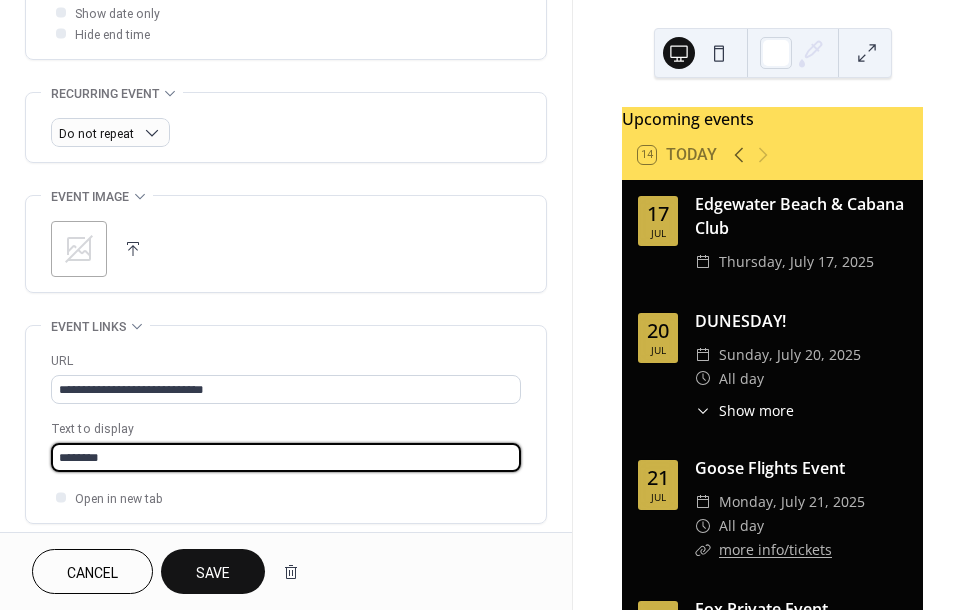 type on "********" 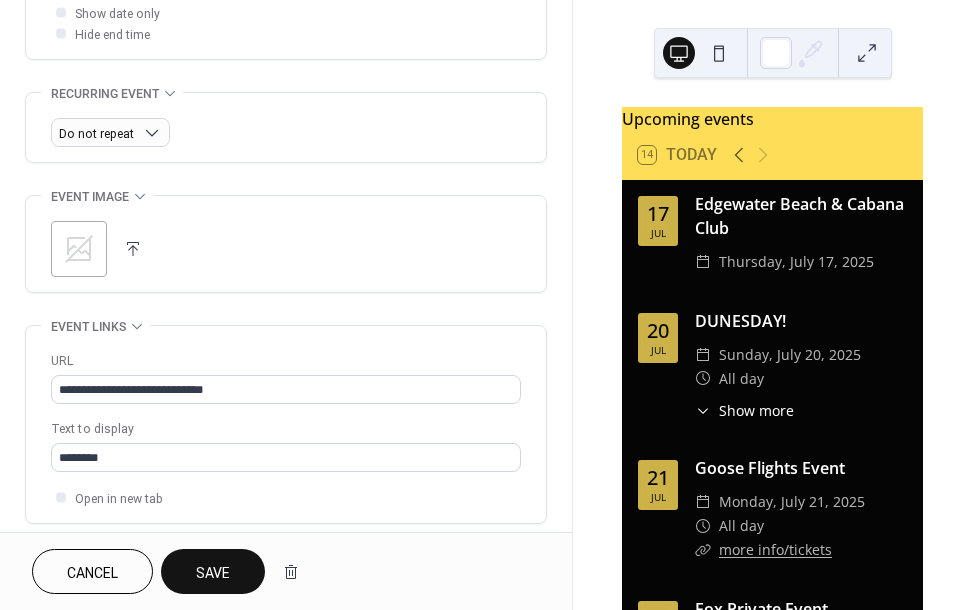 click on "Save" at bounding box center [213, 573] 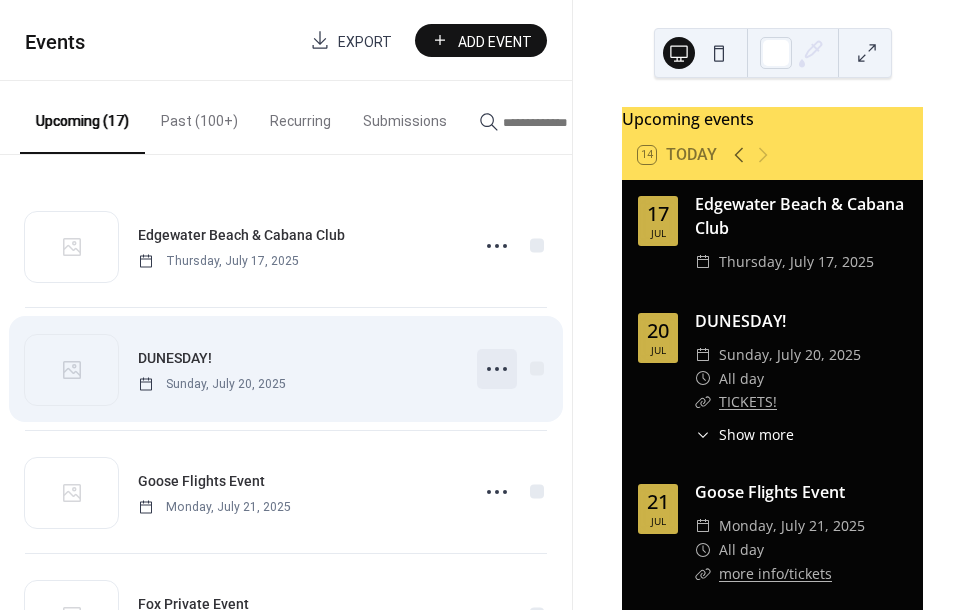 click 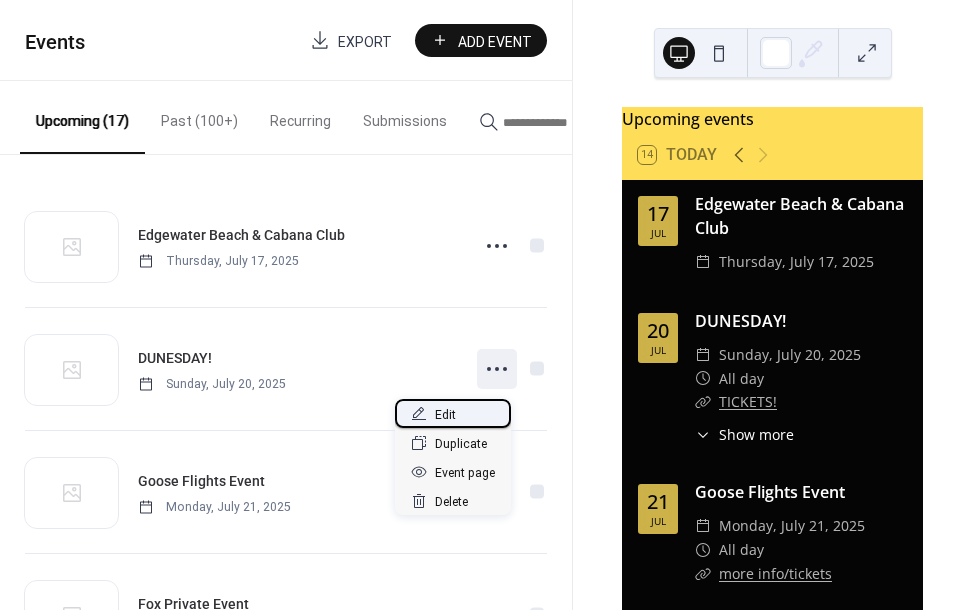 click on "Edit" at bounding box center [445, 415] 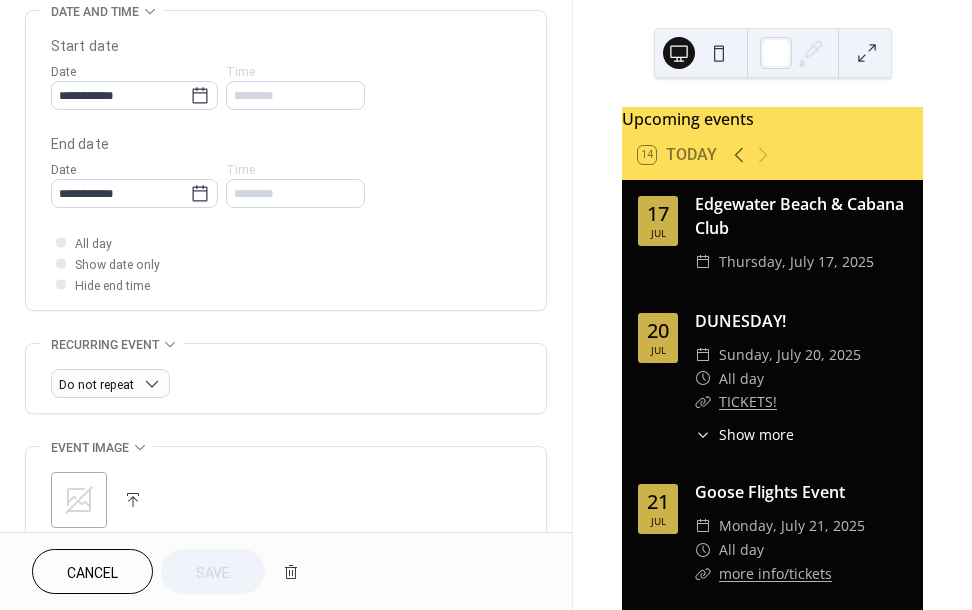 scroll, scrollTop: 664, scrollLeft: 0, axis: vertical 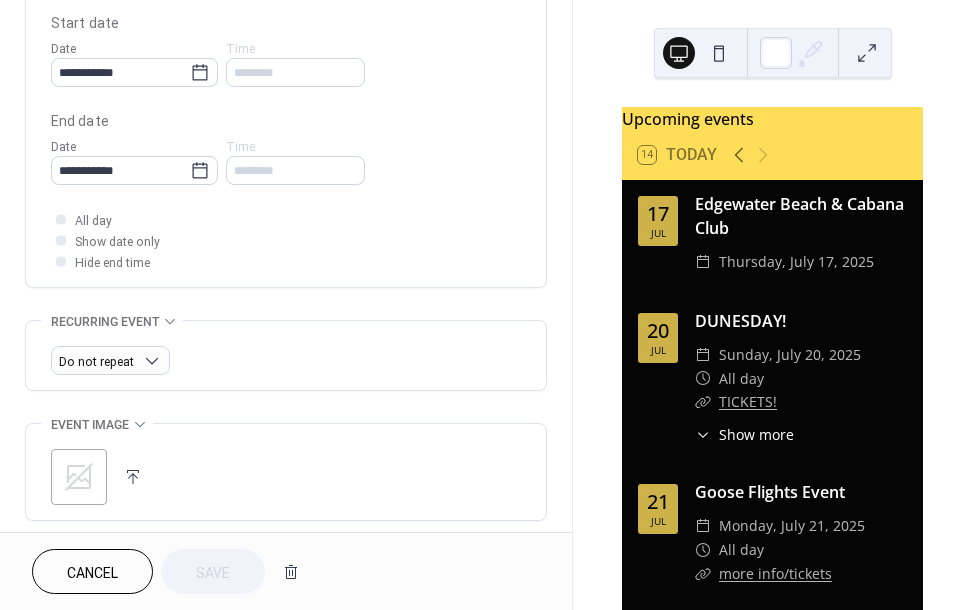 click 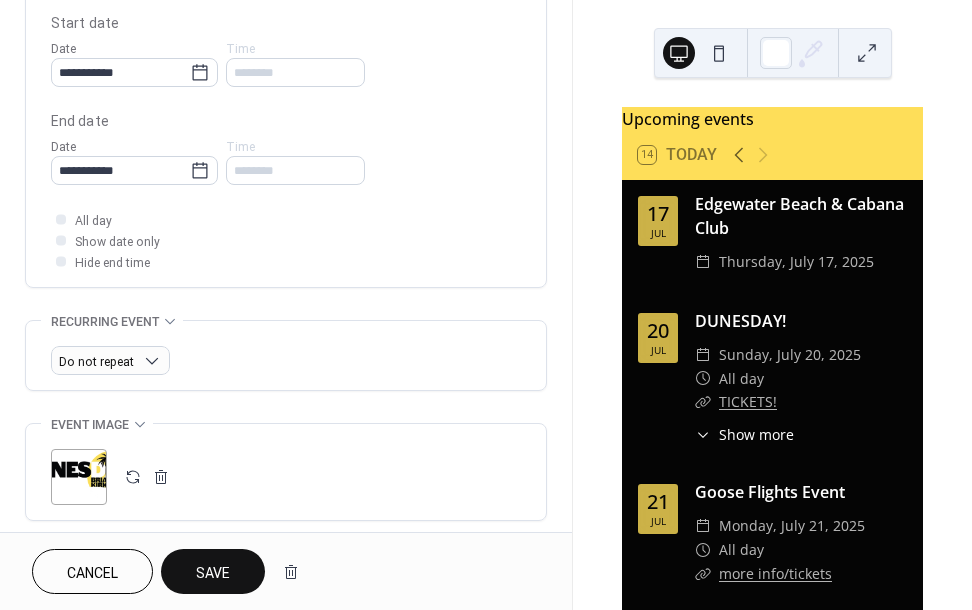 click on "Save" at bounding box center (213, 573) 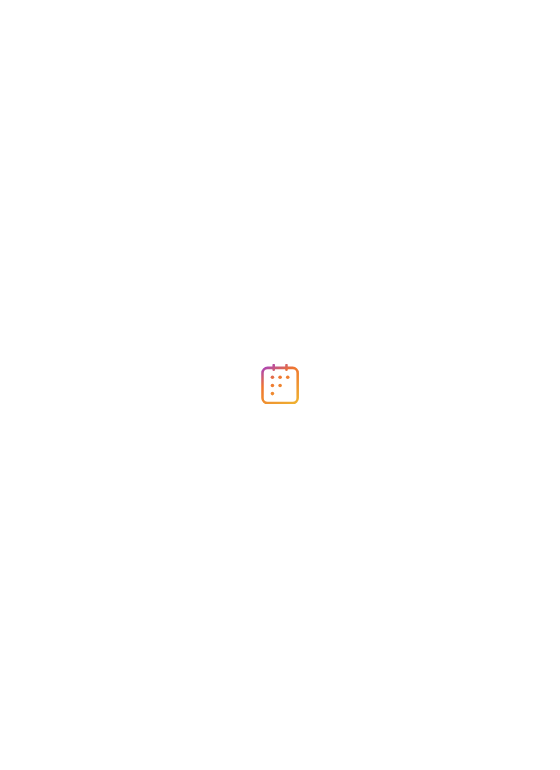 scroll, scrollTop: 0, scrollLeft: 0, axis: both 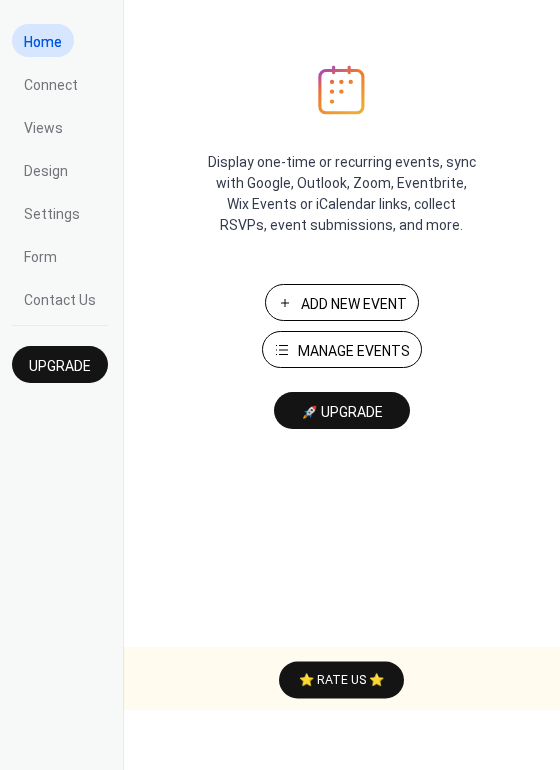 click on "Manage Events" at bounding box center [354, 351] 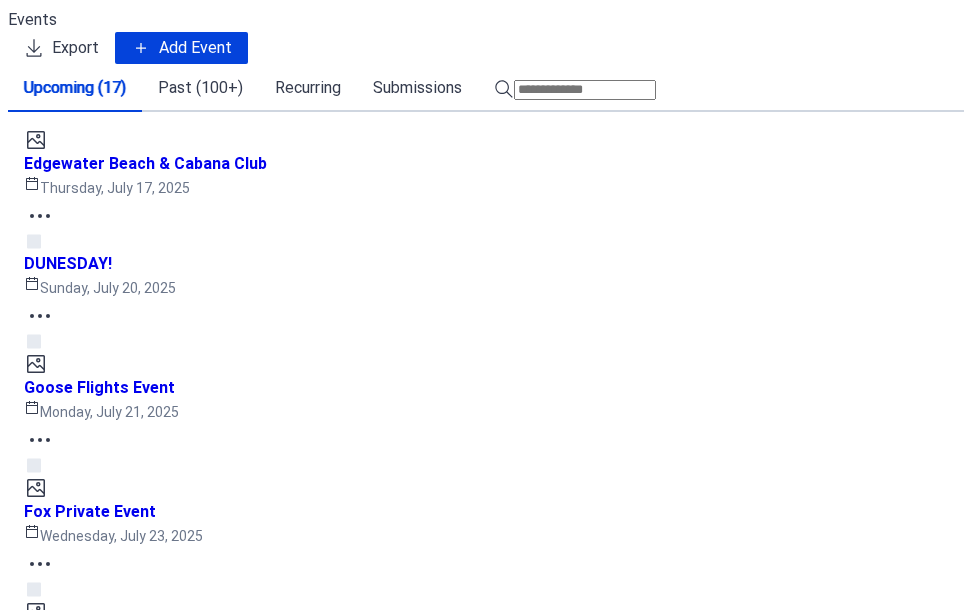 scroll, scrollTop: 0, scrollLeft: 0, axis: both 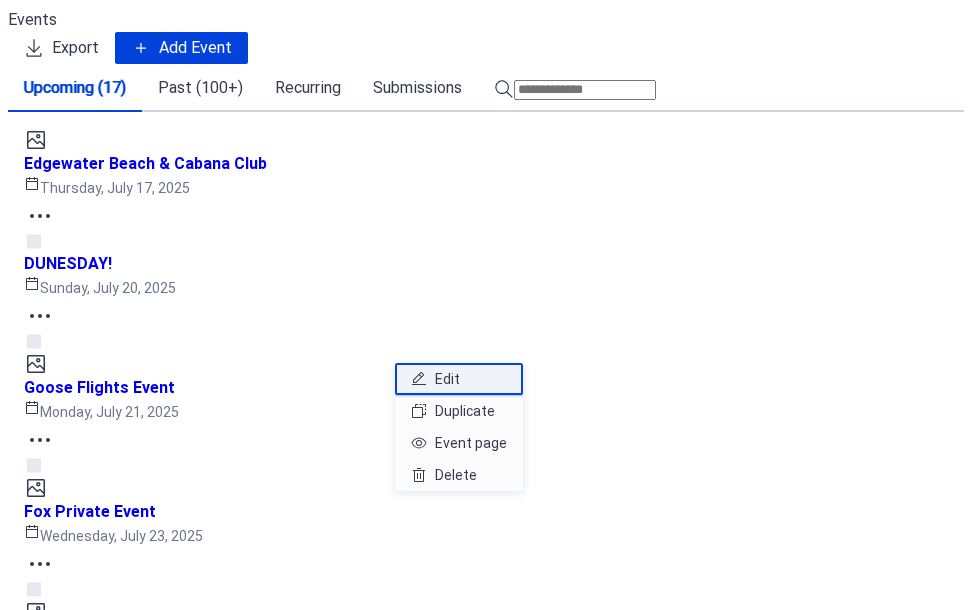 click on "Edit" at bounding box center [459, 379] 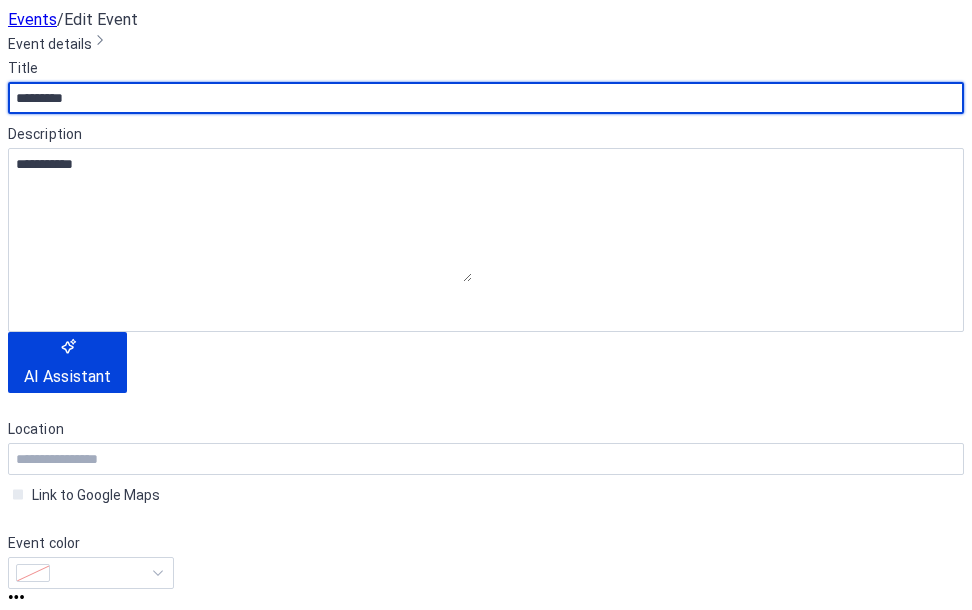 scroll, scrollTop: 731, scrollLeft: 0, axis: vertical 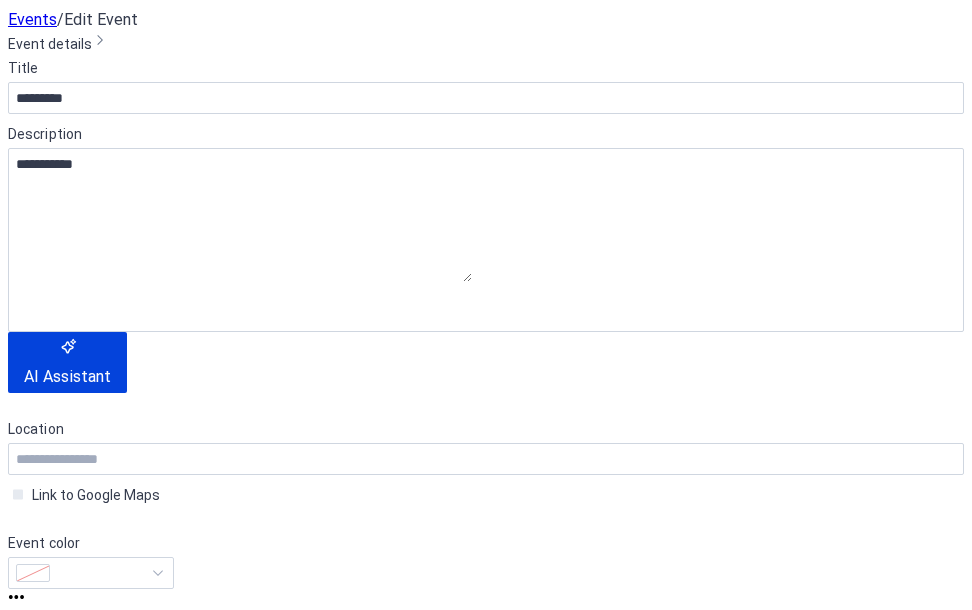 click at bounding box center [486, 1157] 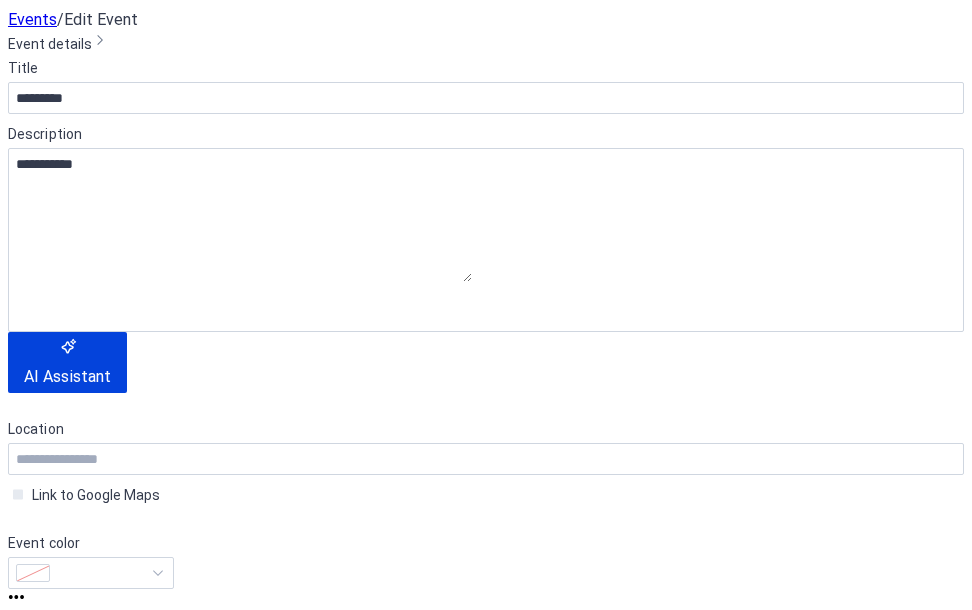 scroll, scrollTop: 1052, scrollLeft: 0, axis: vertical 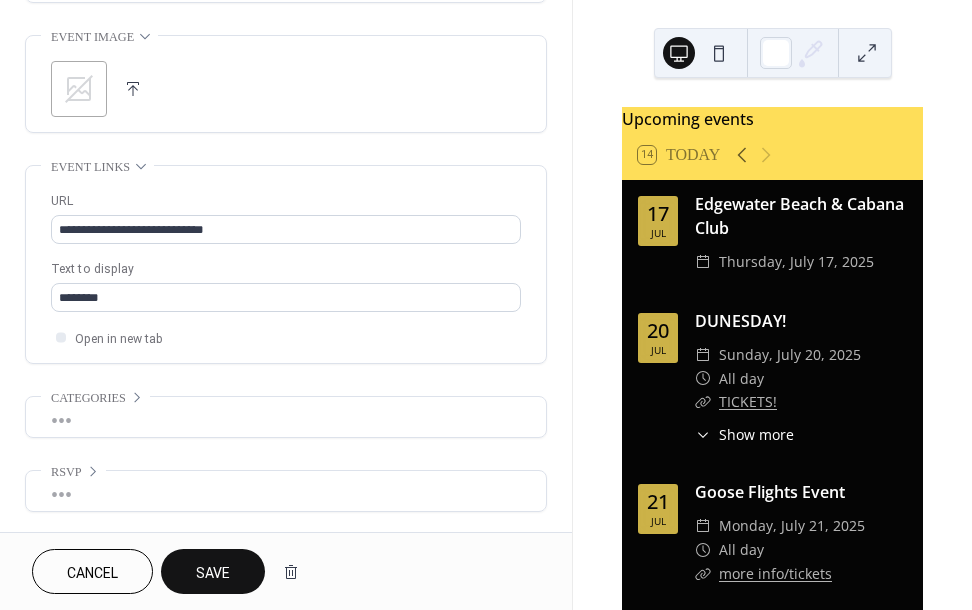 click on "•••" at bounding box center [286, 491] 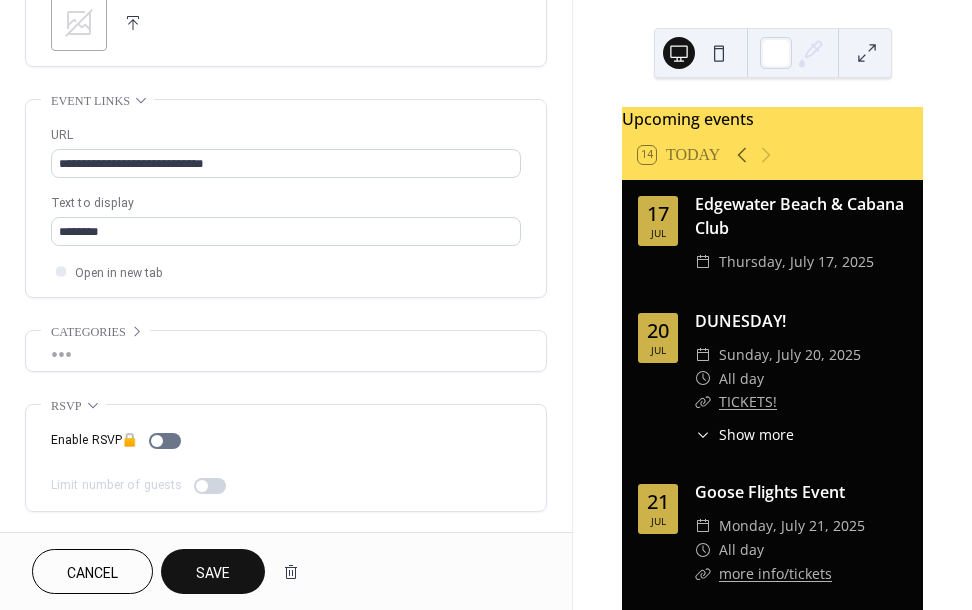 scroll, scrollTop: 1118, scrollLeft: 0, axis: vertical 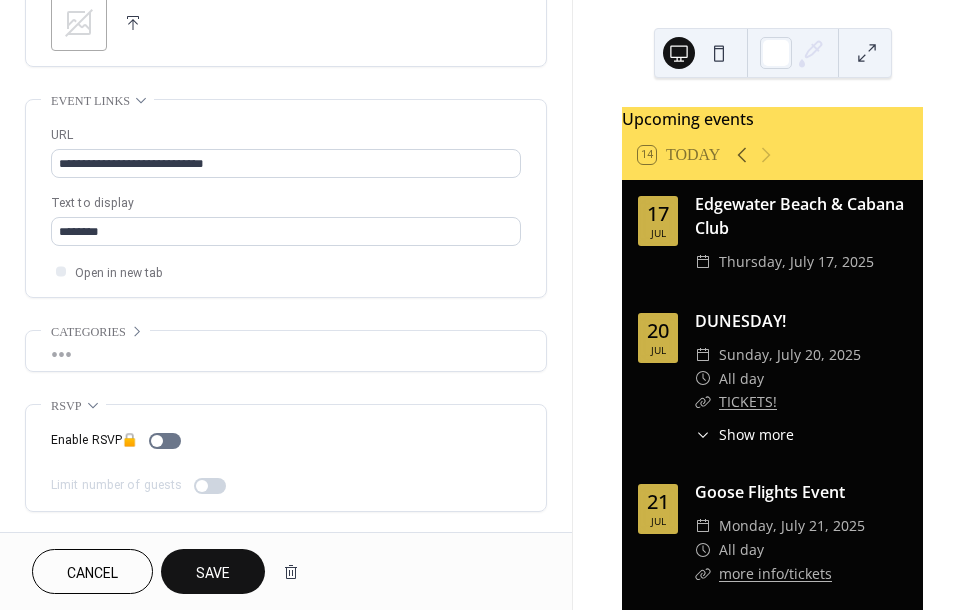 click on "•••" at bounding box center [286, 351] 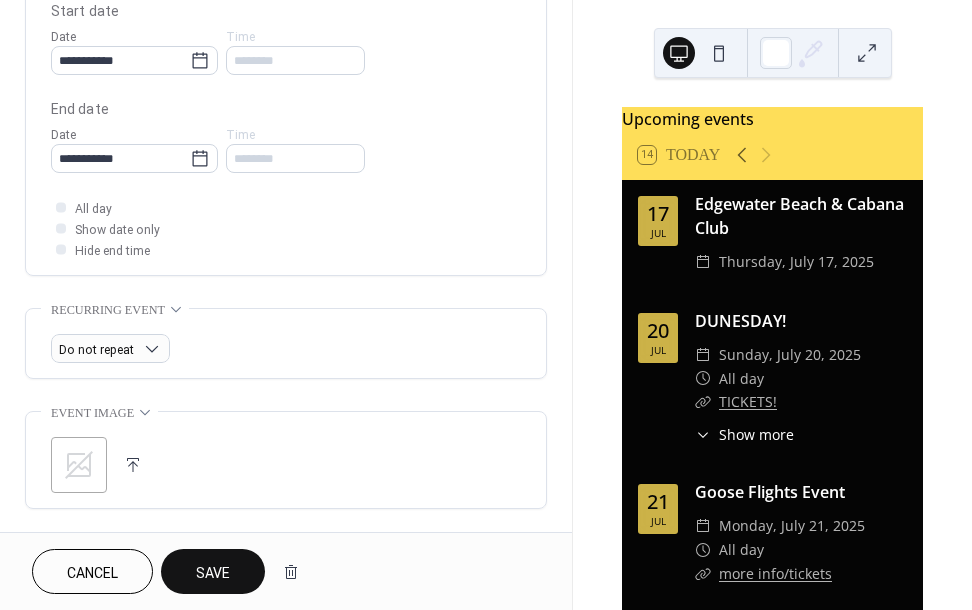 scroll, scrollTop: 291, scrollLeft: 0, axis: vertical 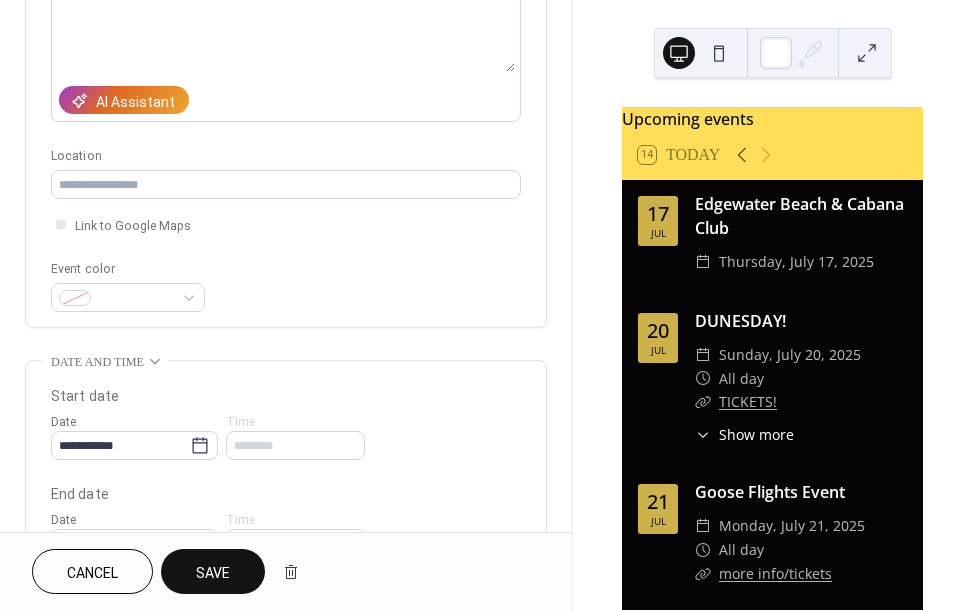 click at bounding box center [719, 53] 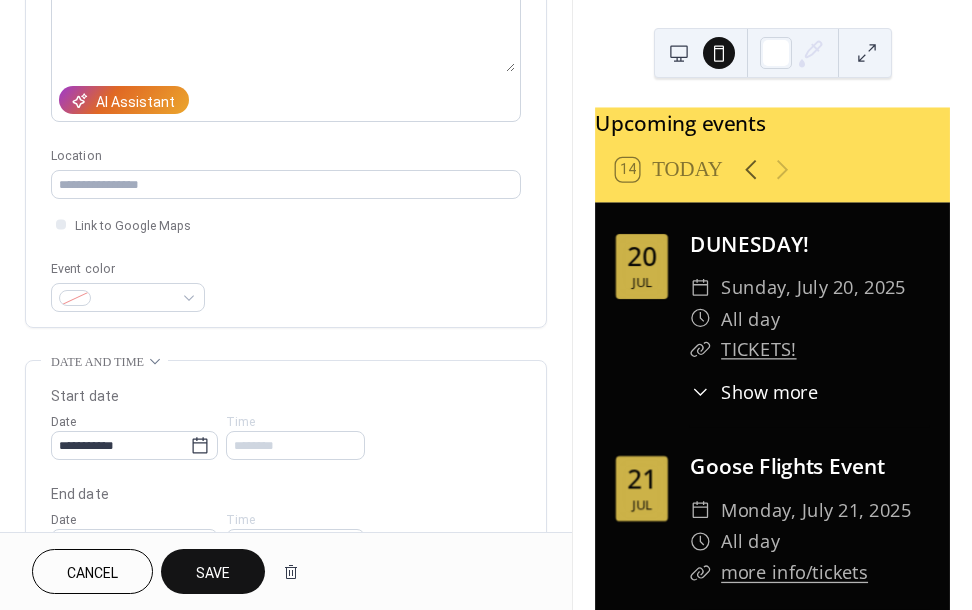 scroll, scrollTop: 126, scrollLeft: 0, axis: vertical 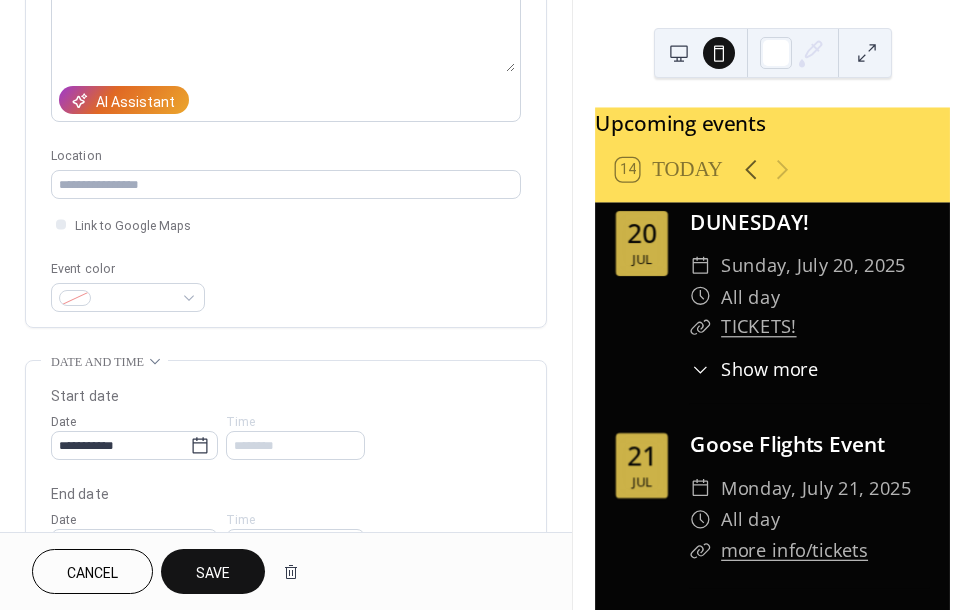 click on "Save" at bounding box center (213, 573) 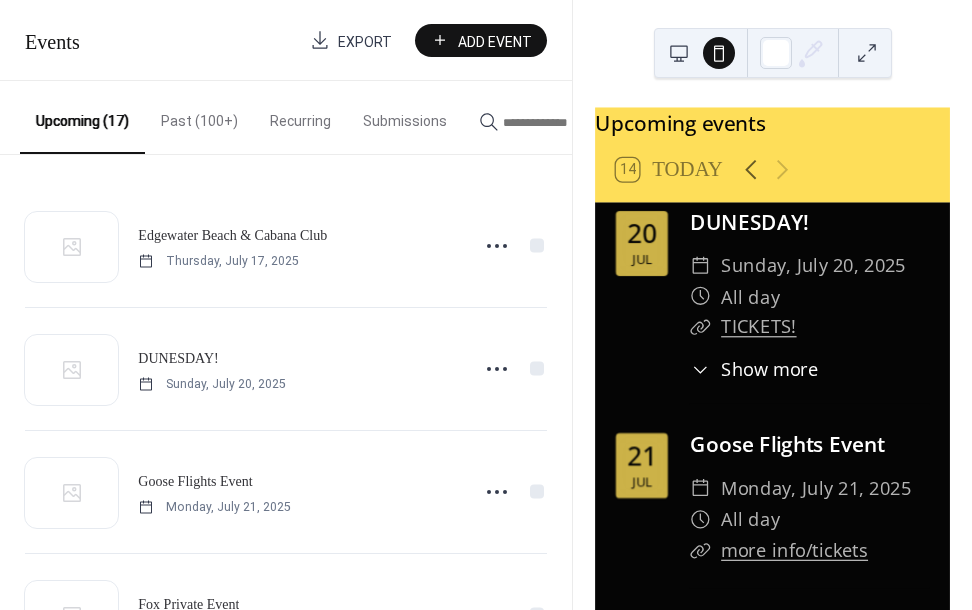 click at bounding box center [679, 53] 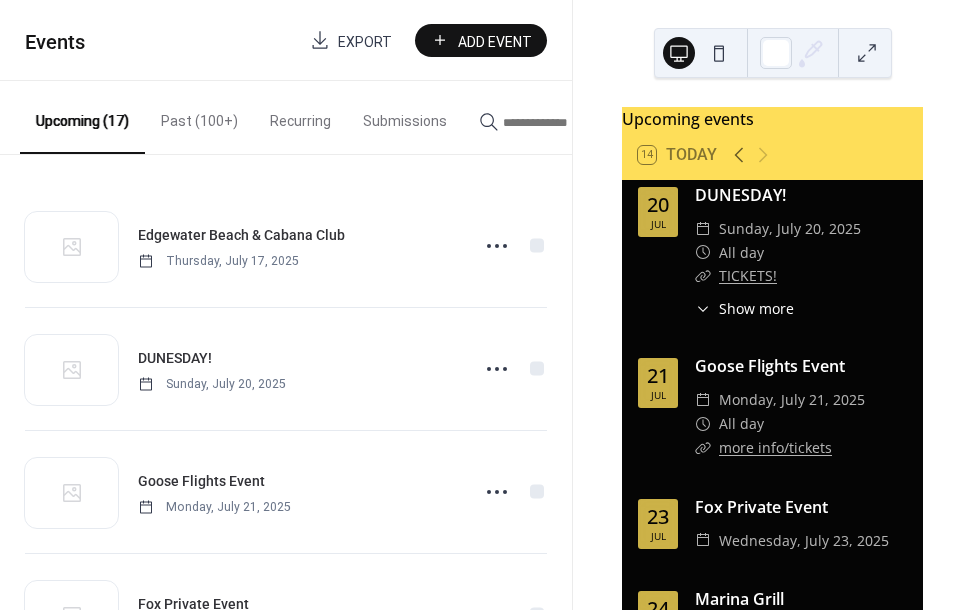 click on "Add Event" at bounding box center [495, 41] 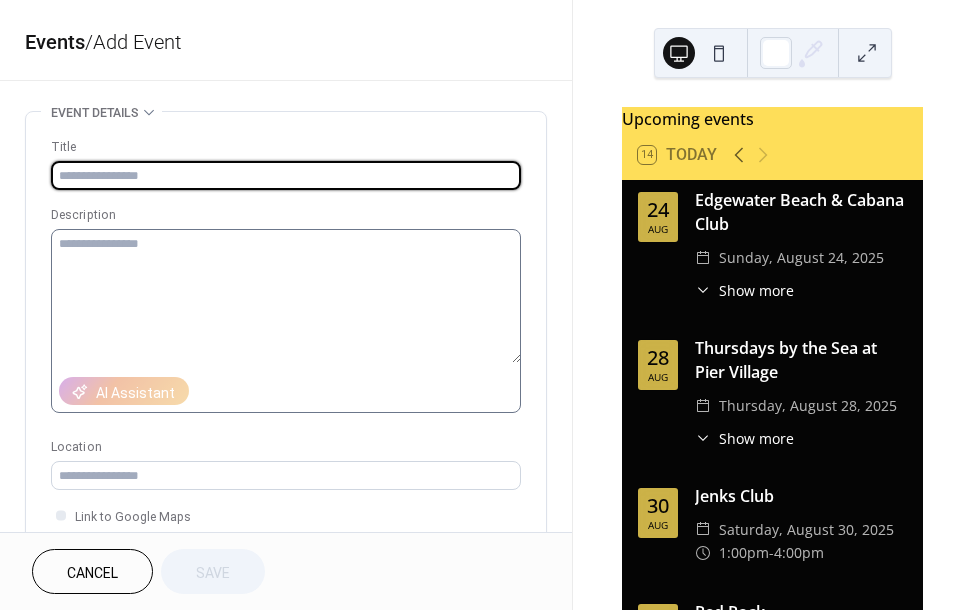 scroll, scrollTop: 997, scrollLeft: 0, axis: vertical 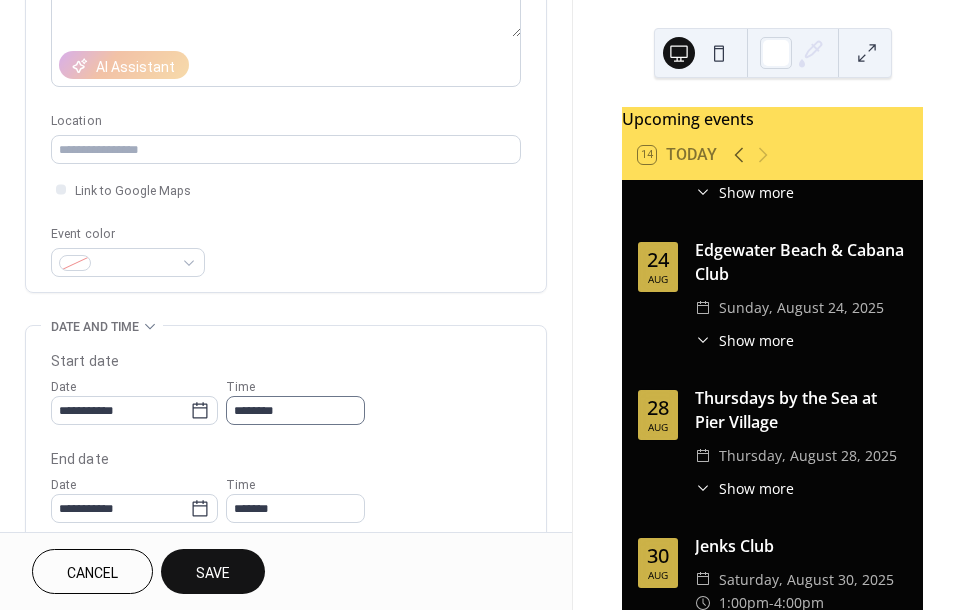 type on "**********" 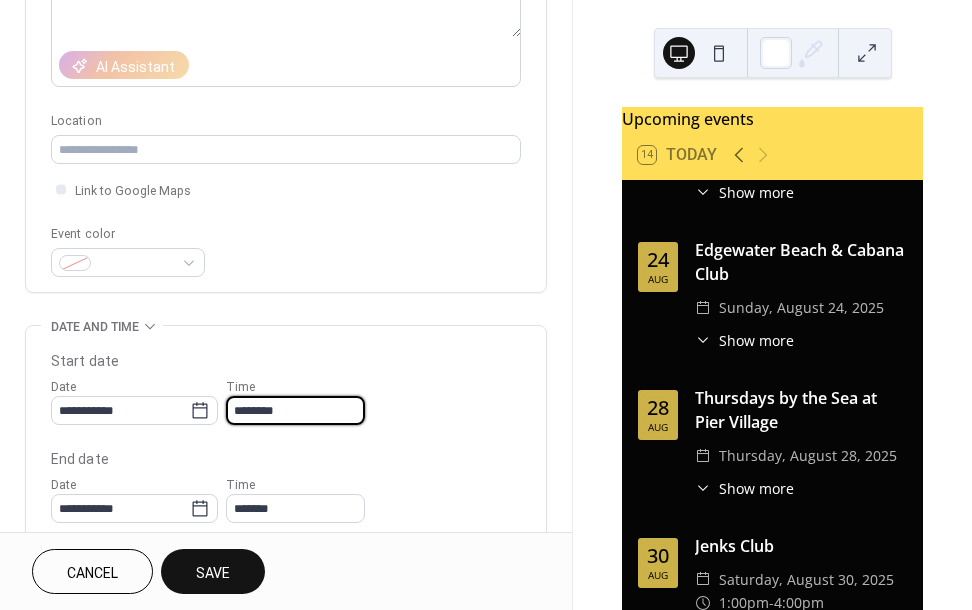 click on "********" at bounding box center [295, 410] 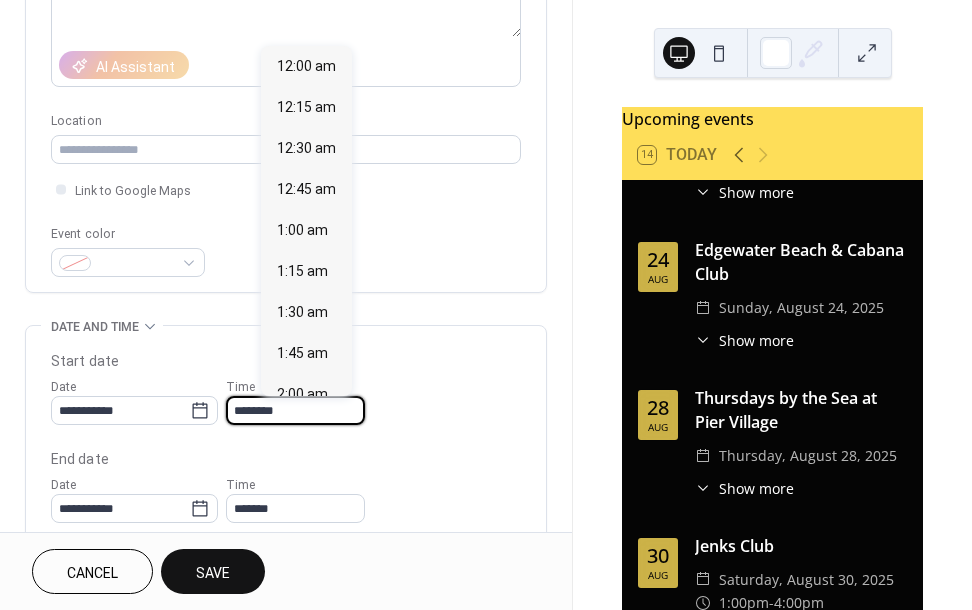 scroll, scrollTop: 1968, scrollLeft: 0, axis: vertical 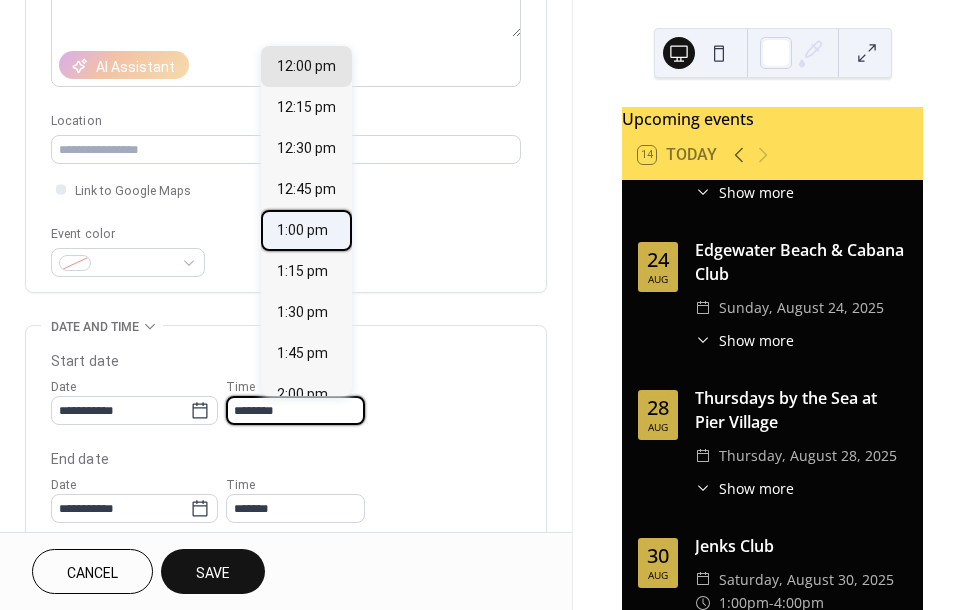 click on "1:00 pm" at bounding box center (302, 230) 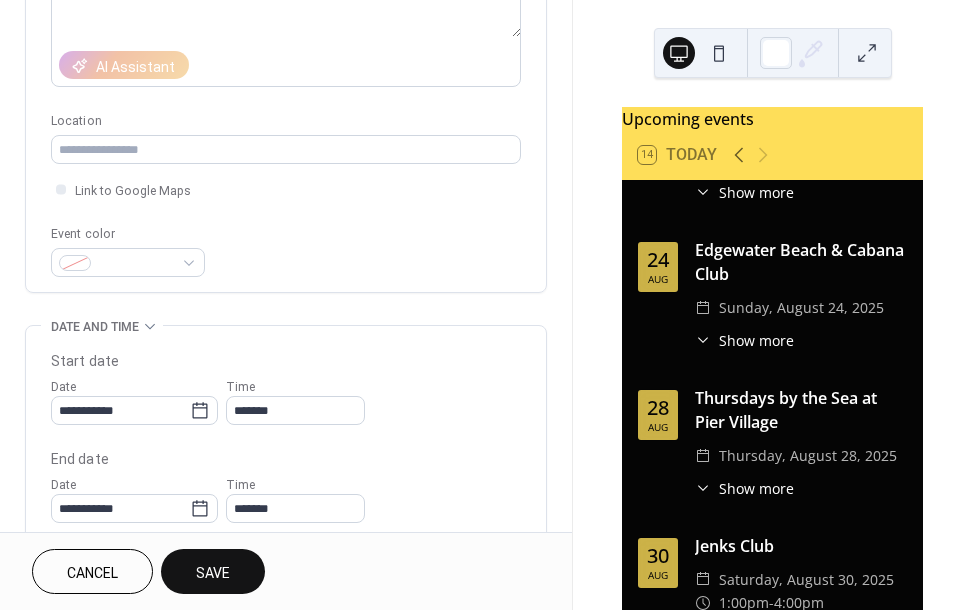 type on "*******" 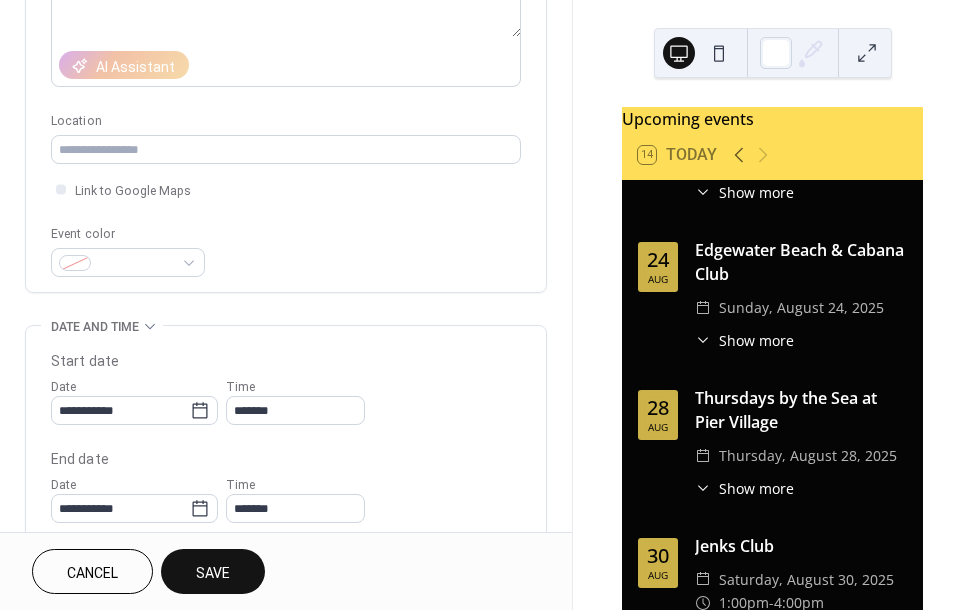 type on "*******" 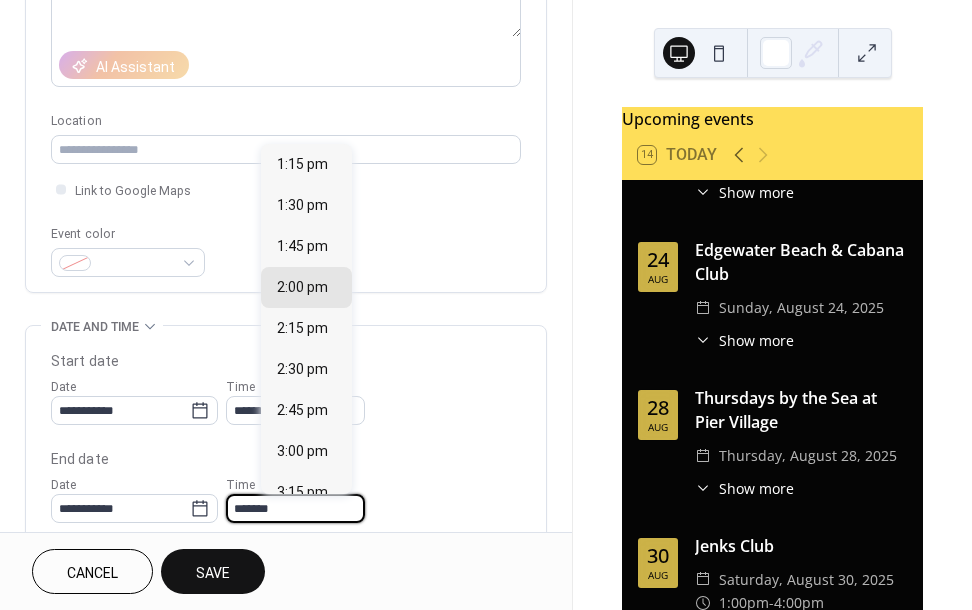 click on "*******" at bounding box center [295, 508] 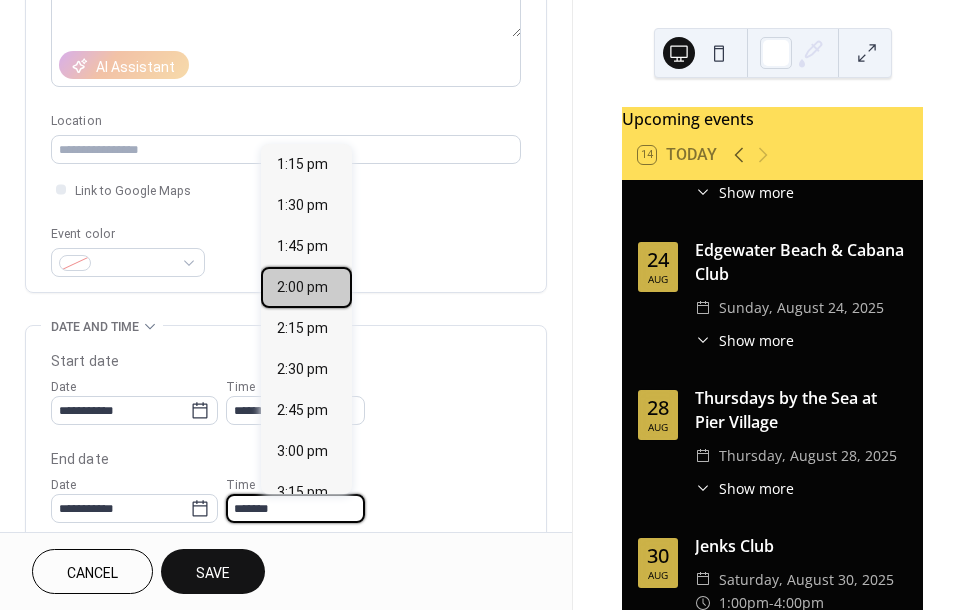 click on "2:00 pm" at bounding box center [302, 287] 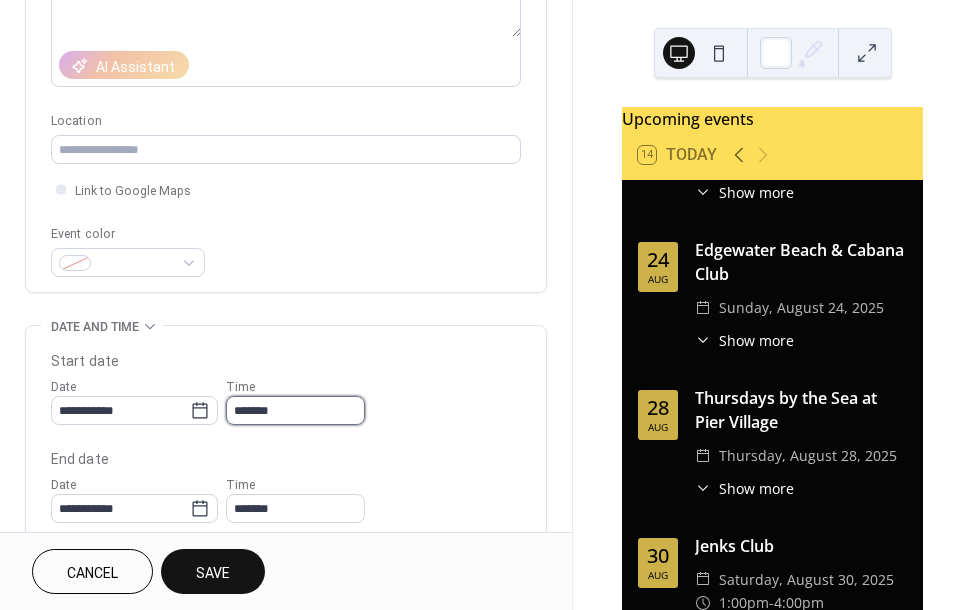 click on "*******" at bounding box center [295, 410] 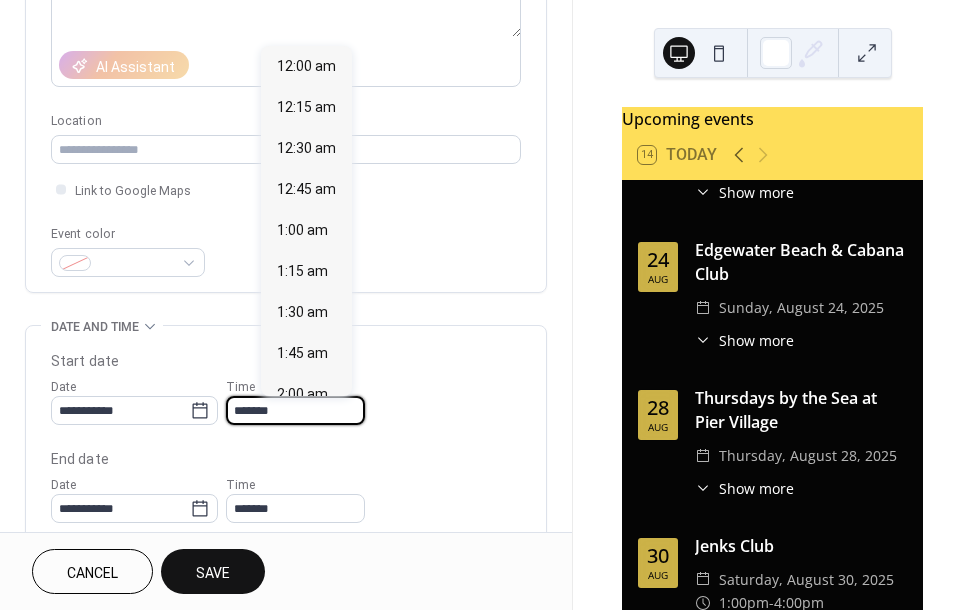 scroll, scrollTop: 2132, scrollLeft: 0, axis: vertical 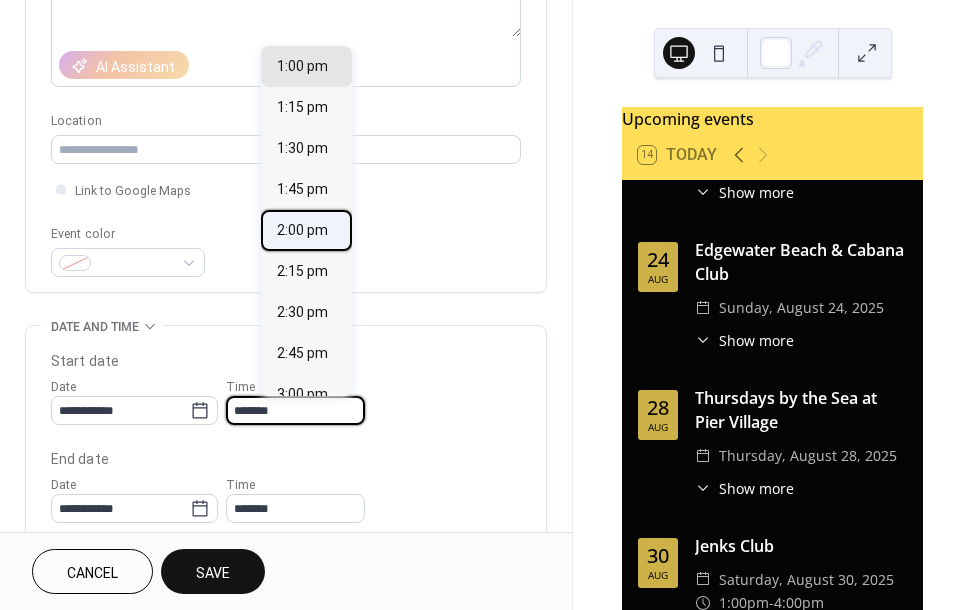 click on "2:00 pm" at bounding box center (302, 230) 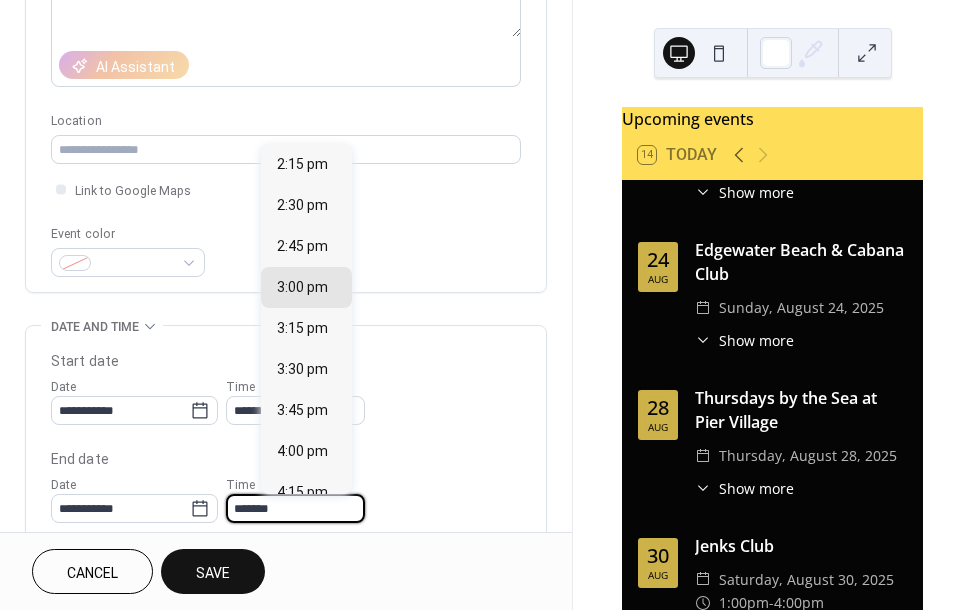 click on "*******" at bounding box center [295, 508] 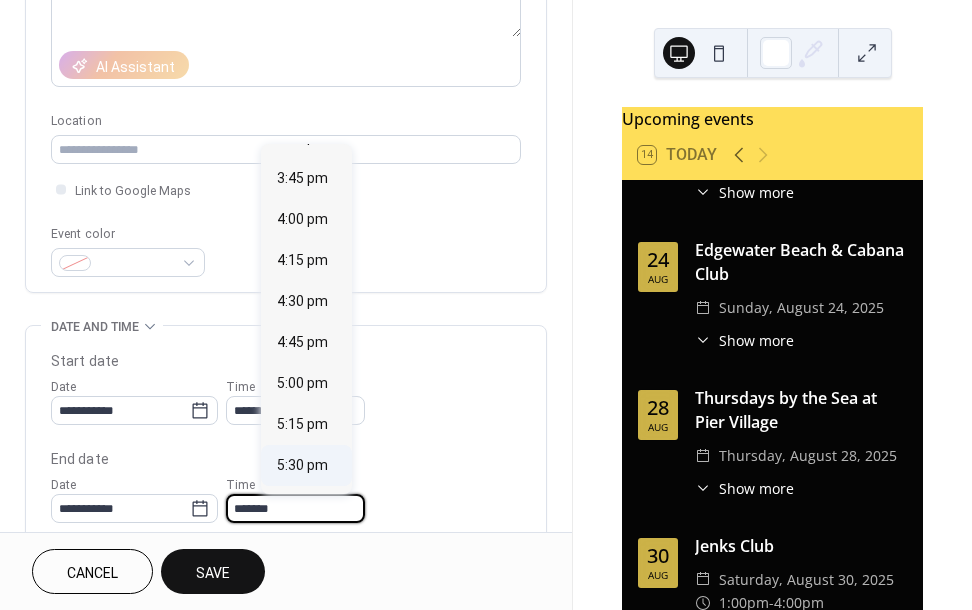 scroll, scrollTop: 292, scrollLeft: 0, axis: vertical 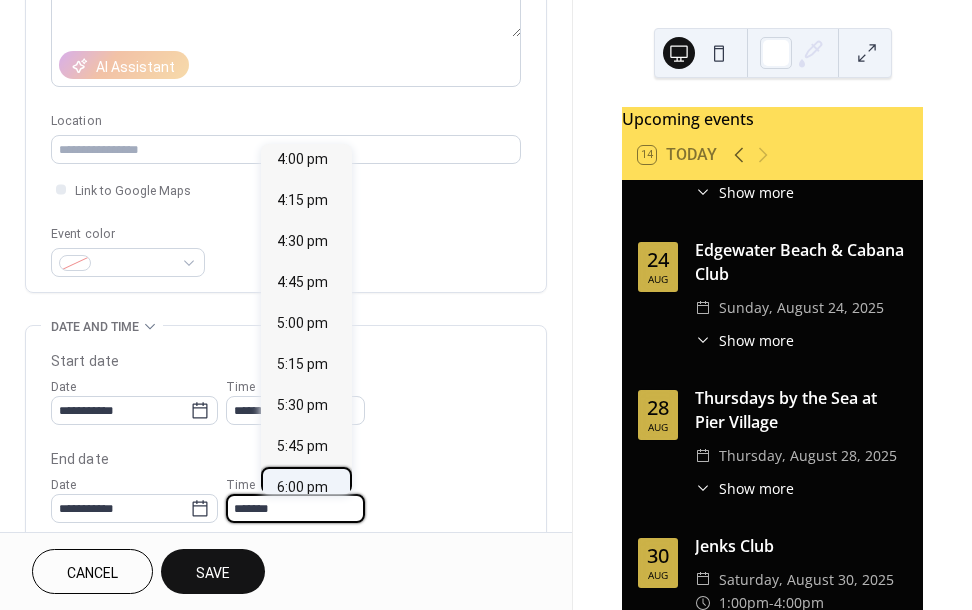 click on "6:00 pm" at bounding box center [302, 487] 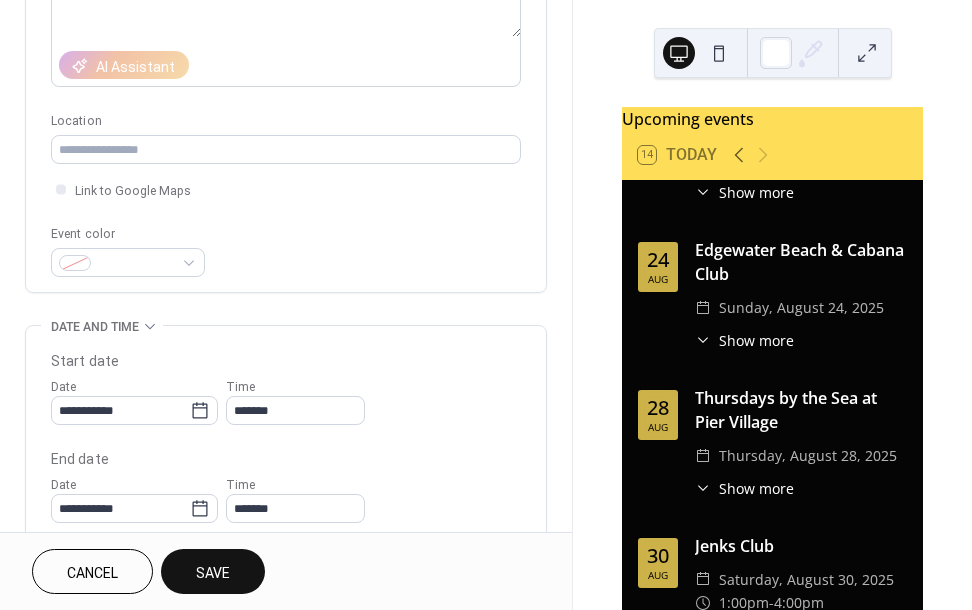 click on "Save" at bounding box center [213, 573] 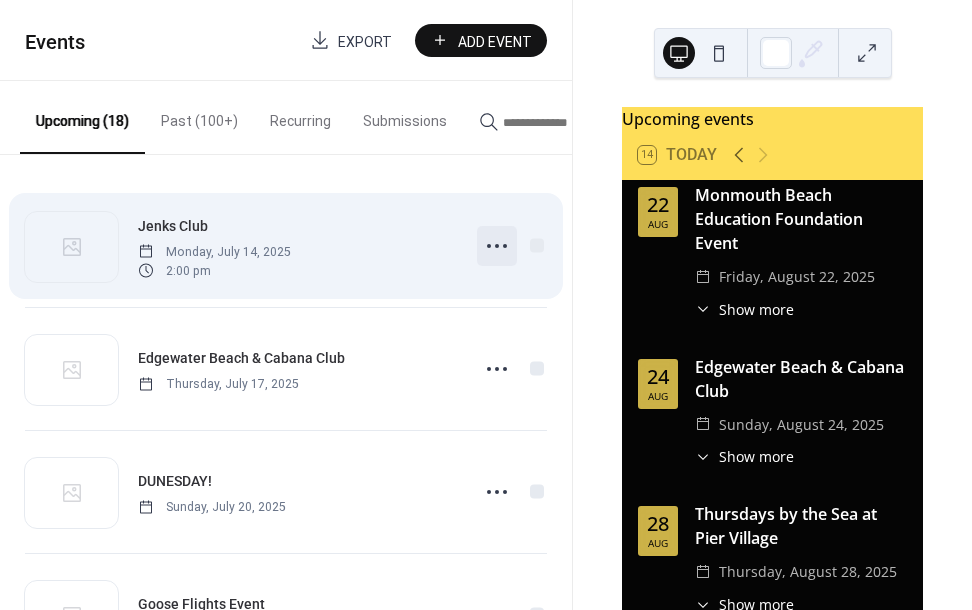 click 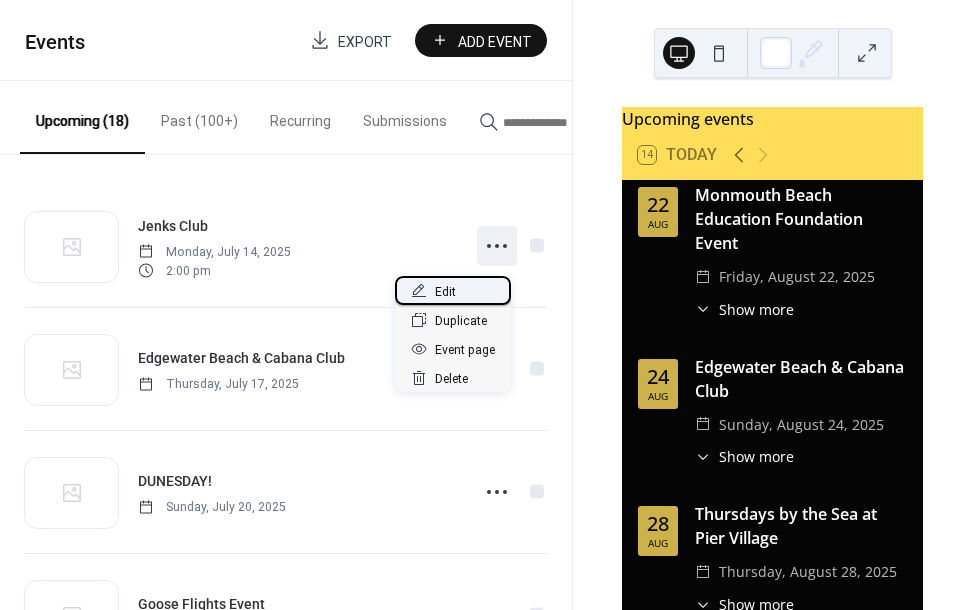 click on "Edit" at bounding box center [453, 290] 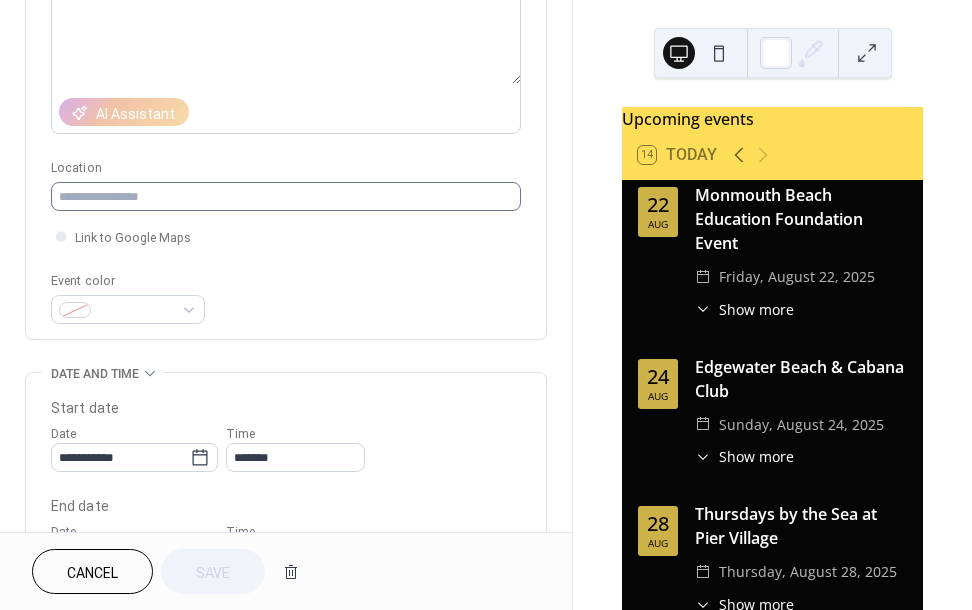 scroll, scrollTop: 287, scrollLeft: 0, axis: vertical 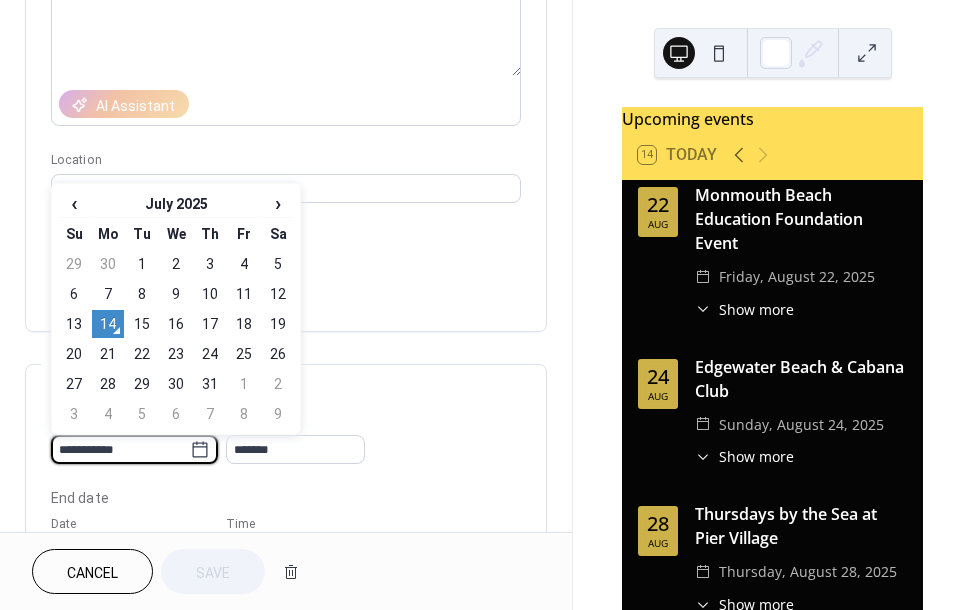 click on "**********" at bounding box center [120, 449] 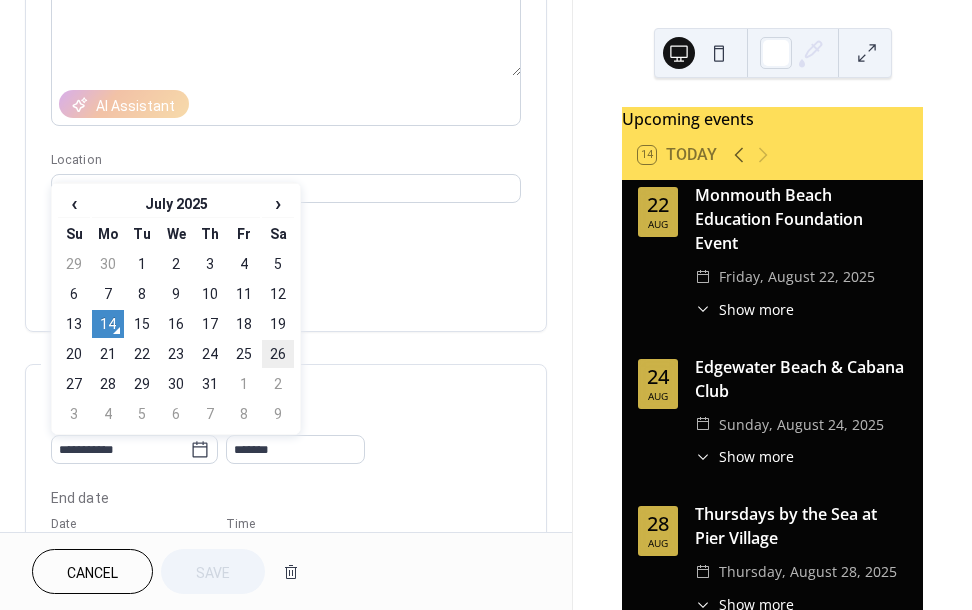 click on "26" at bounding box center [278, 354] 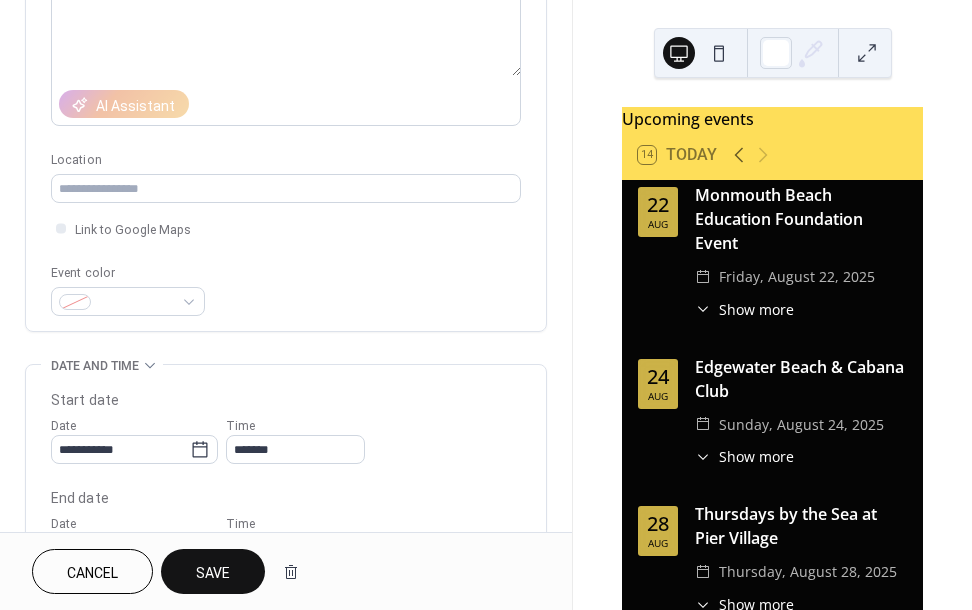 click on "Save" at bounding box center [213, 573] 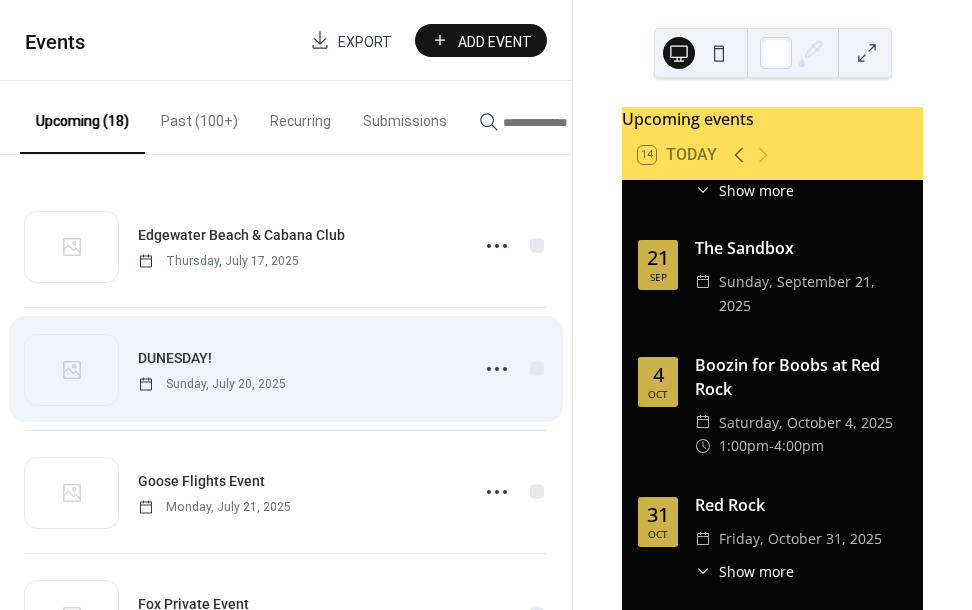 scroll, scrollTop: 1792, scrollLeft: 0, axis: vertical 